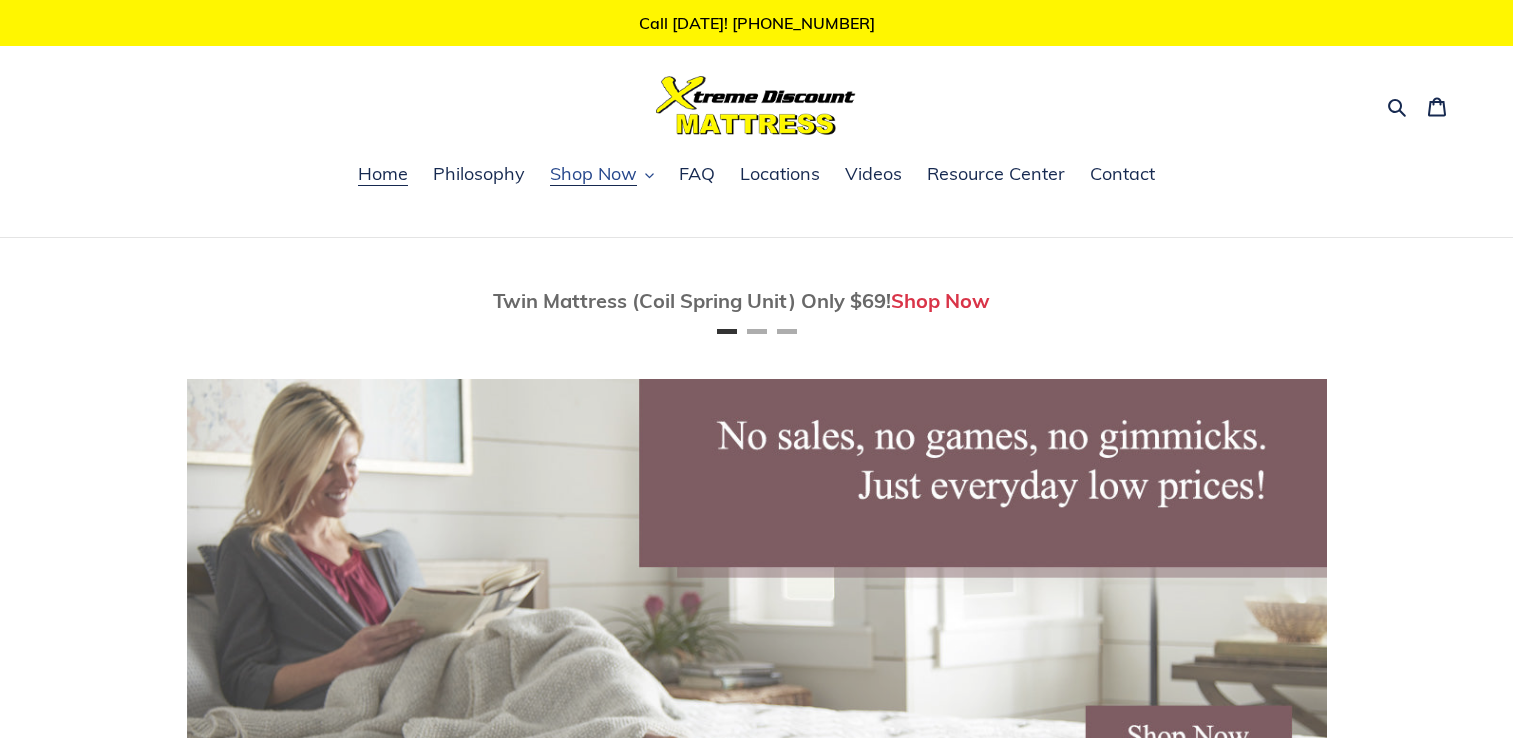 scroll, scrollTop: 0, scrollLeft: 0, axis: both 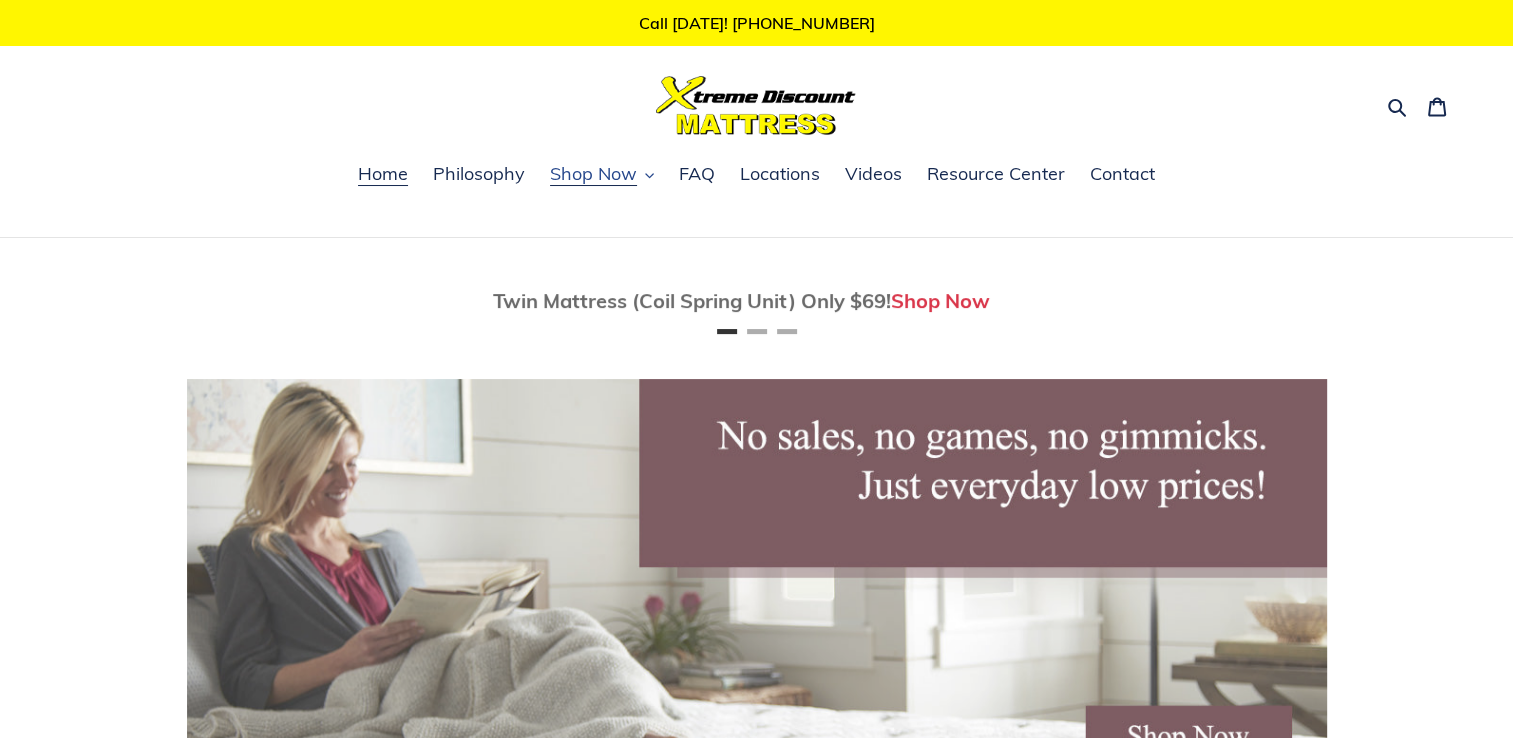 click on "Shop Now" at bounding box center (593, 174) 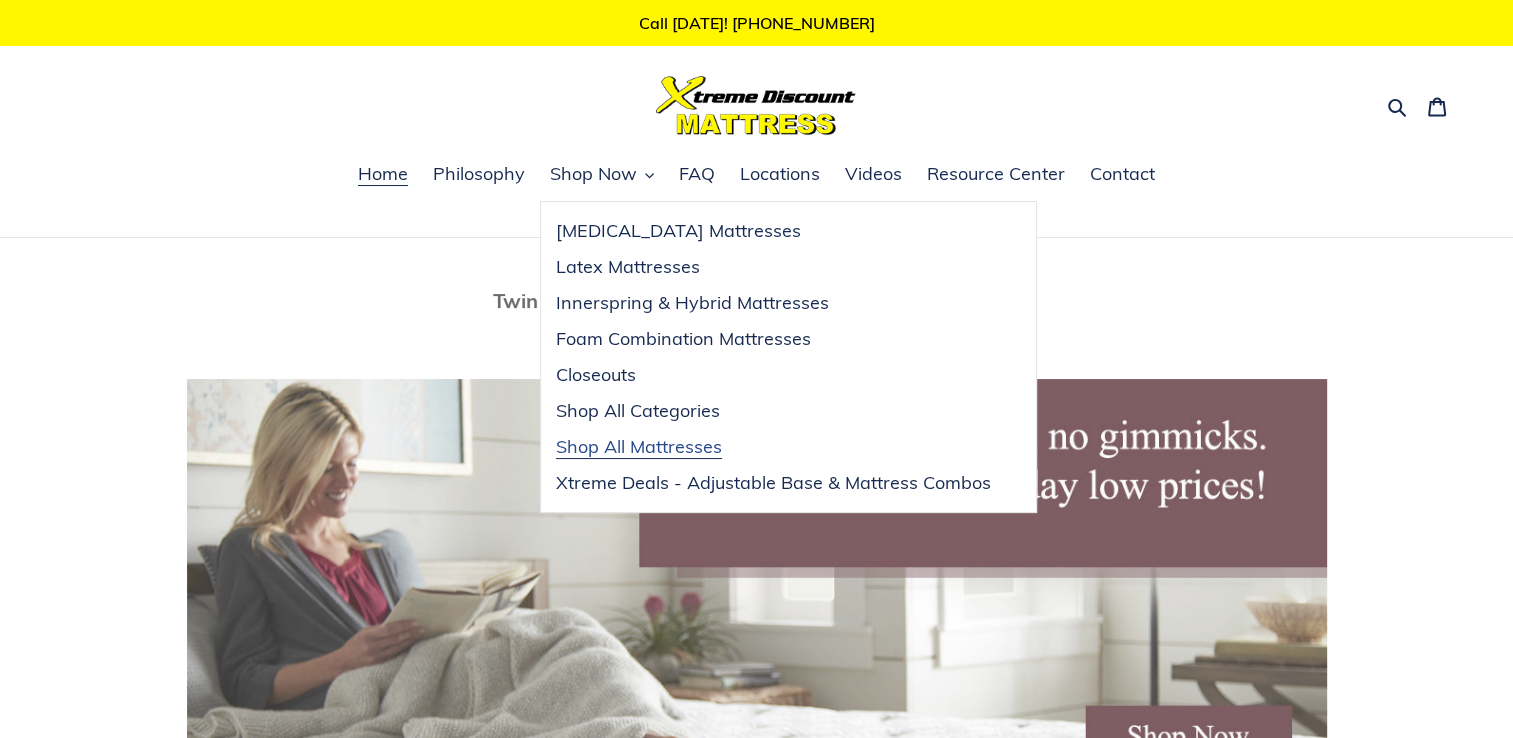 click on "Shop All Mattresses" at bounding box center [639, 447] 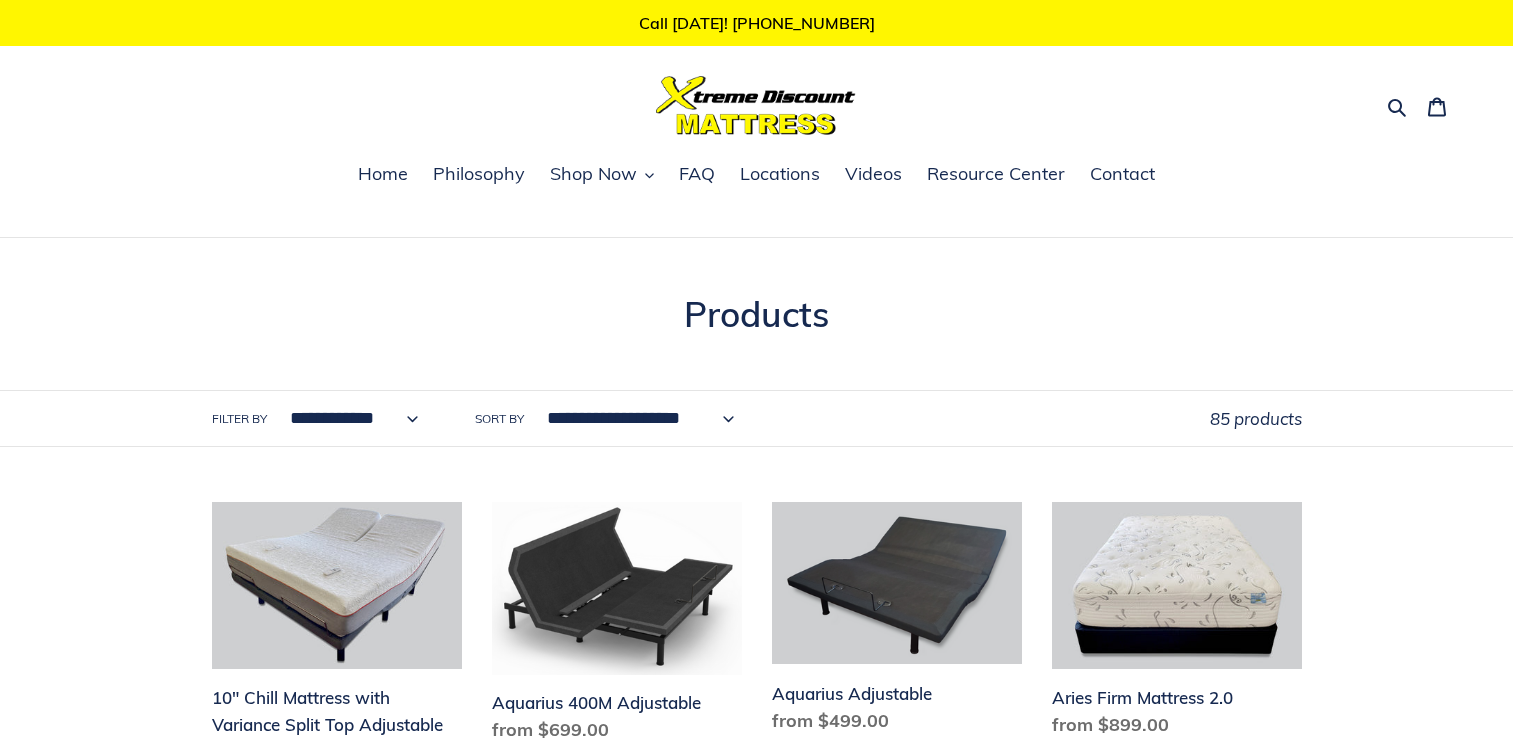 scroll, scrollTop: 0, scrollLeft: 0, axis: both 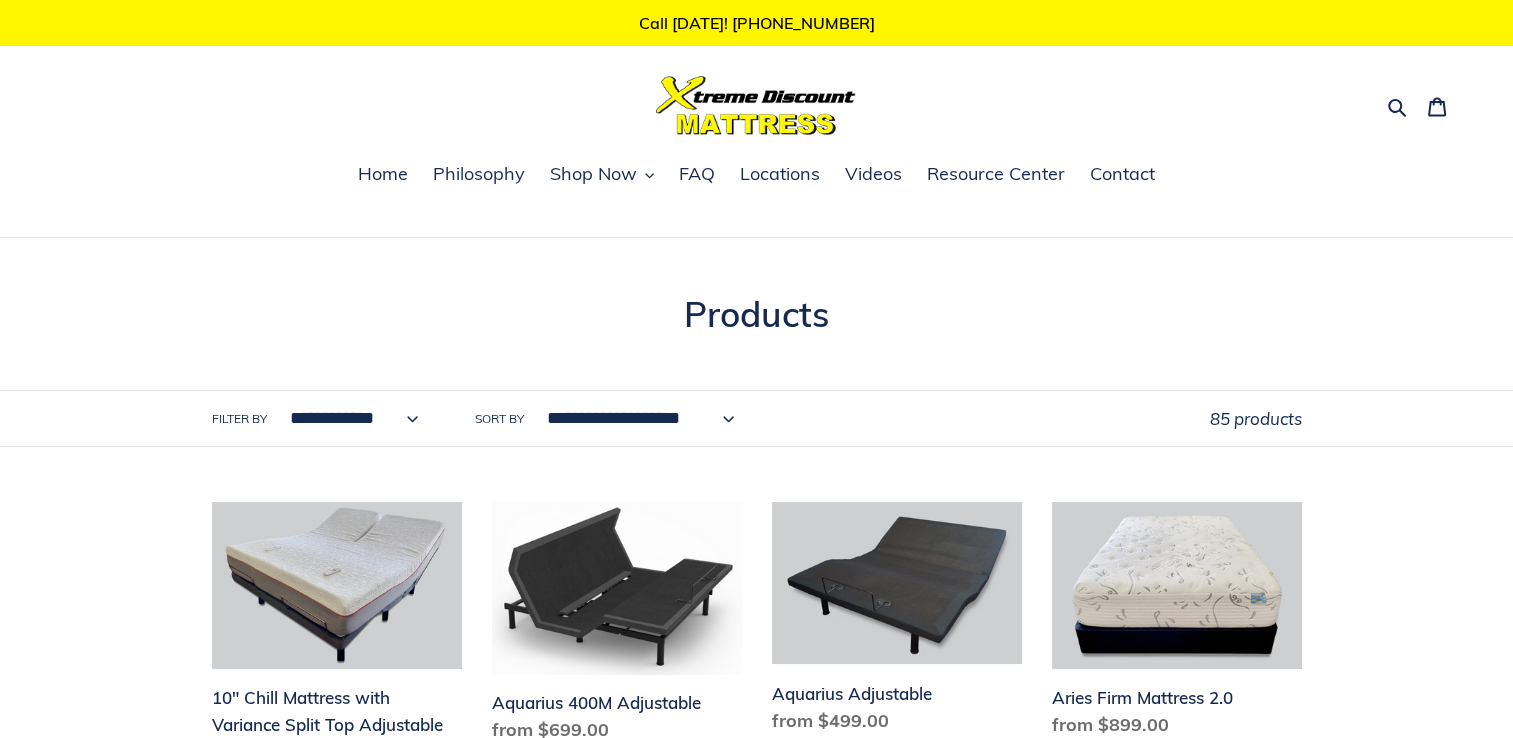click on "**********" at bounding box center (636, 418) 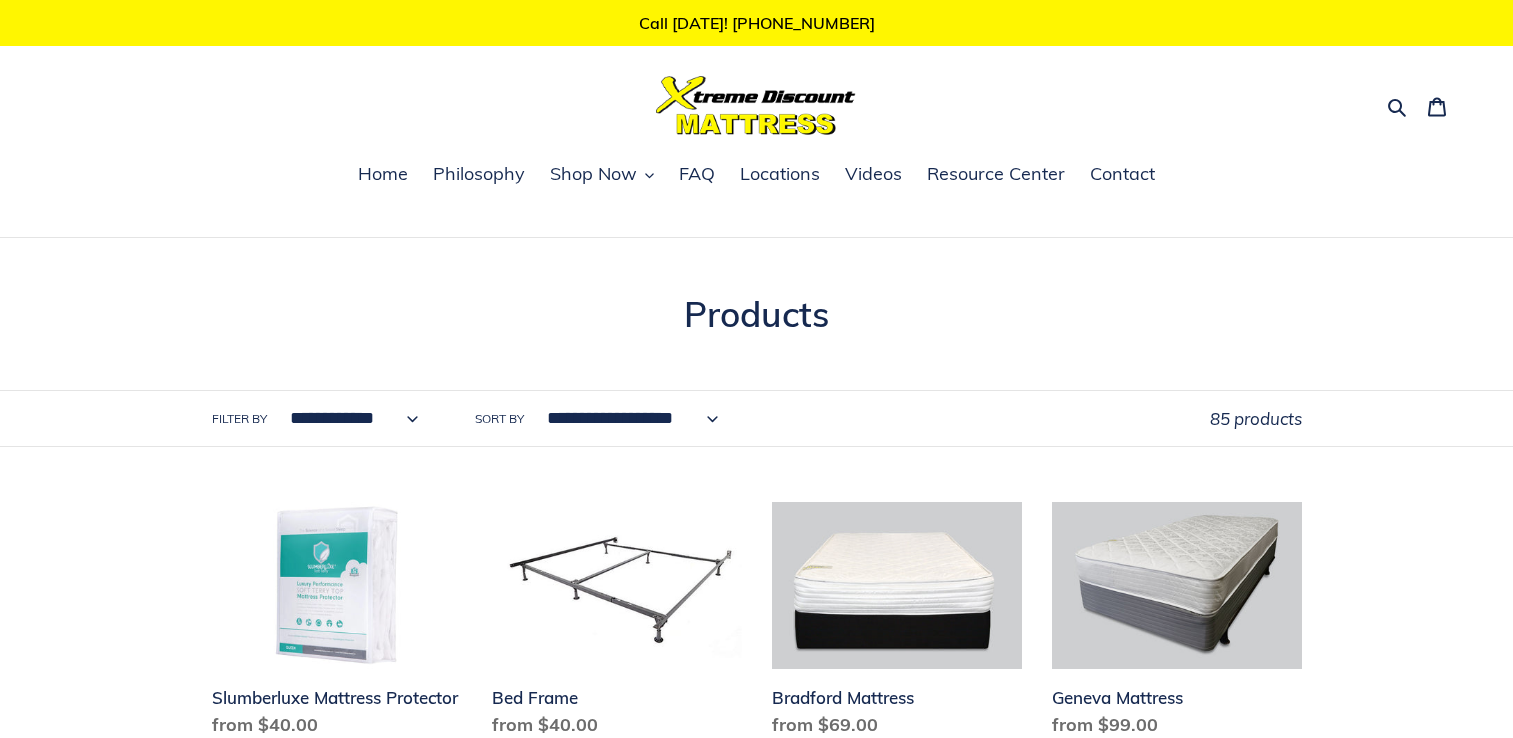 scroll, scrollTop: 0, scrollLeft: 0, axis: both 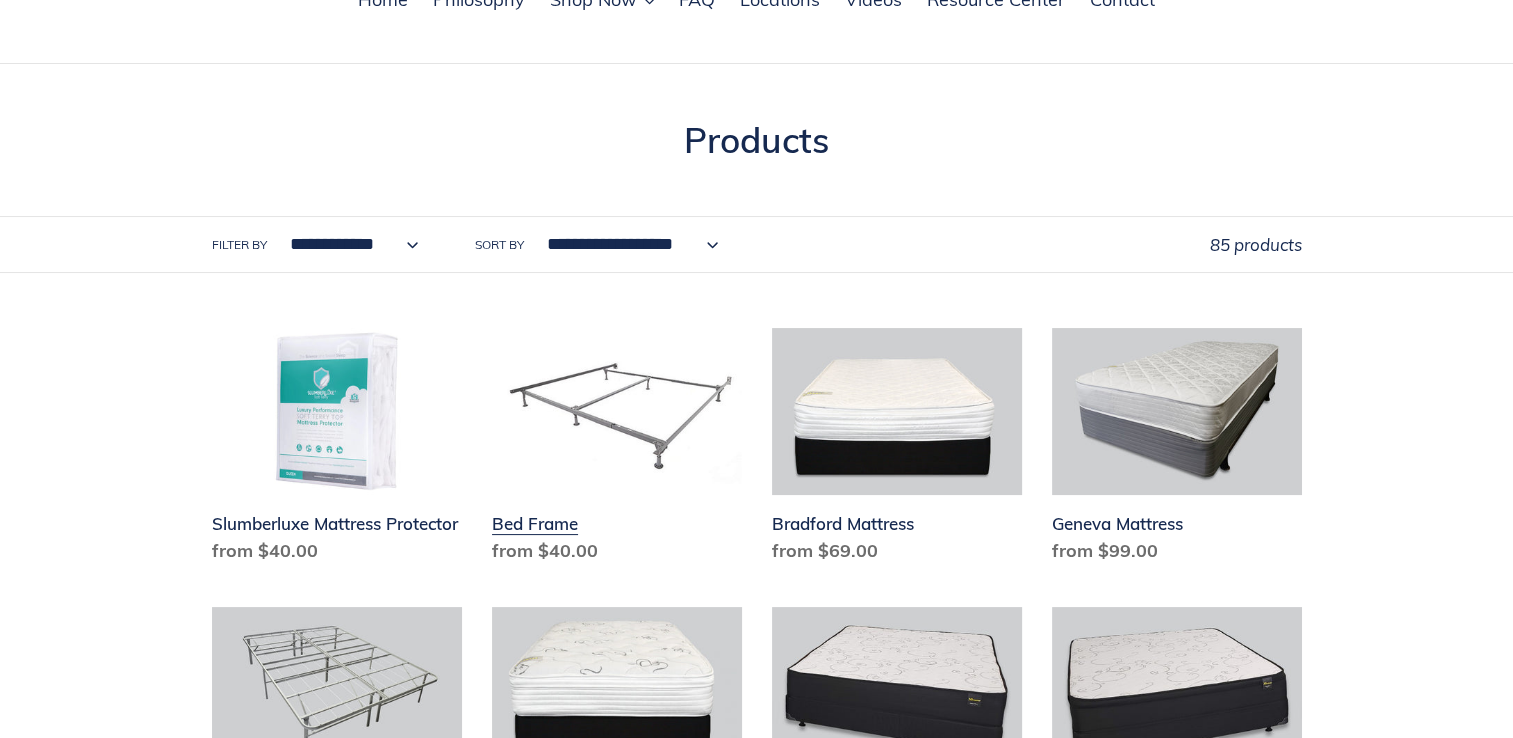 click on "Bed Frame" at bounding box center (617, 450) 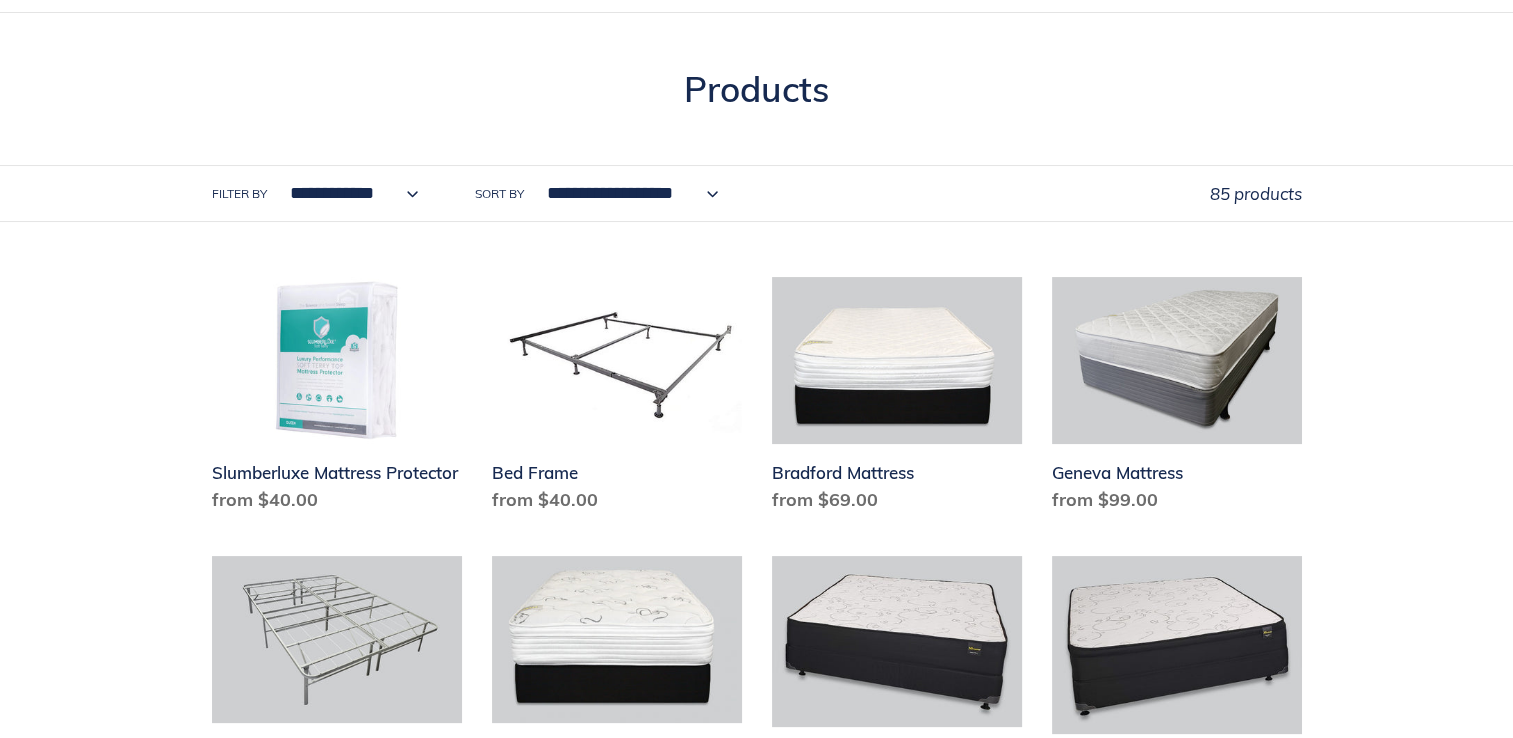scroll, scrollTop: 250, scrollLeft: 0, axis: vertical 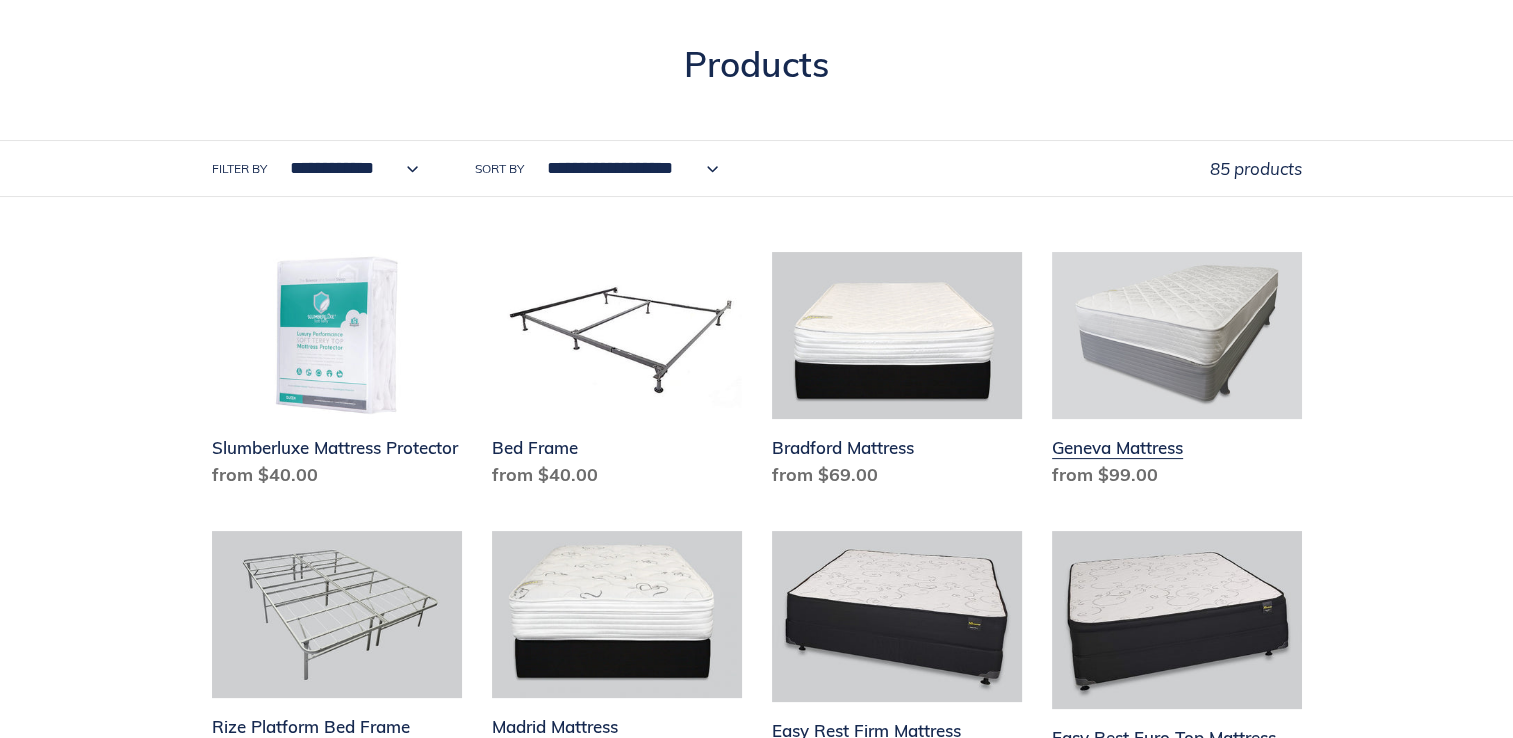 click on "Geneva Mattress" at bounding box center (1177, 374) 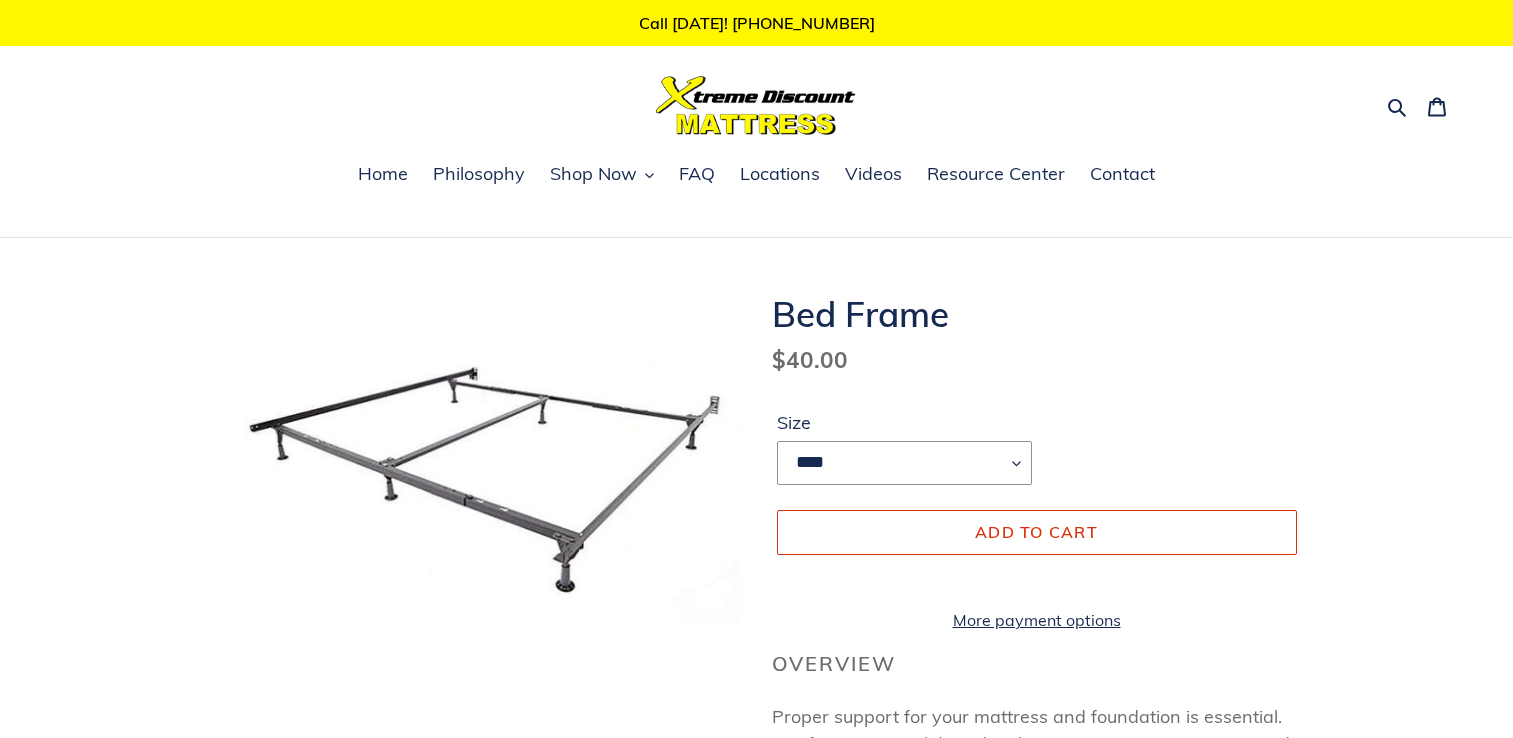 scroll, scrollTop: 0, scrollLeft: 0, axis: both 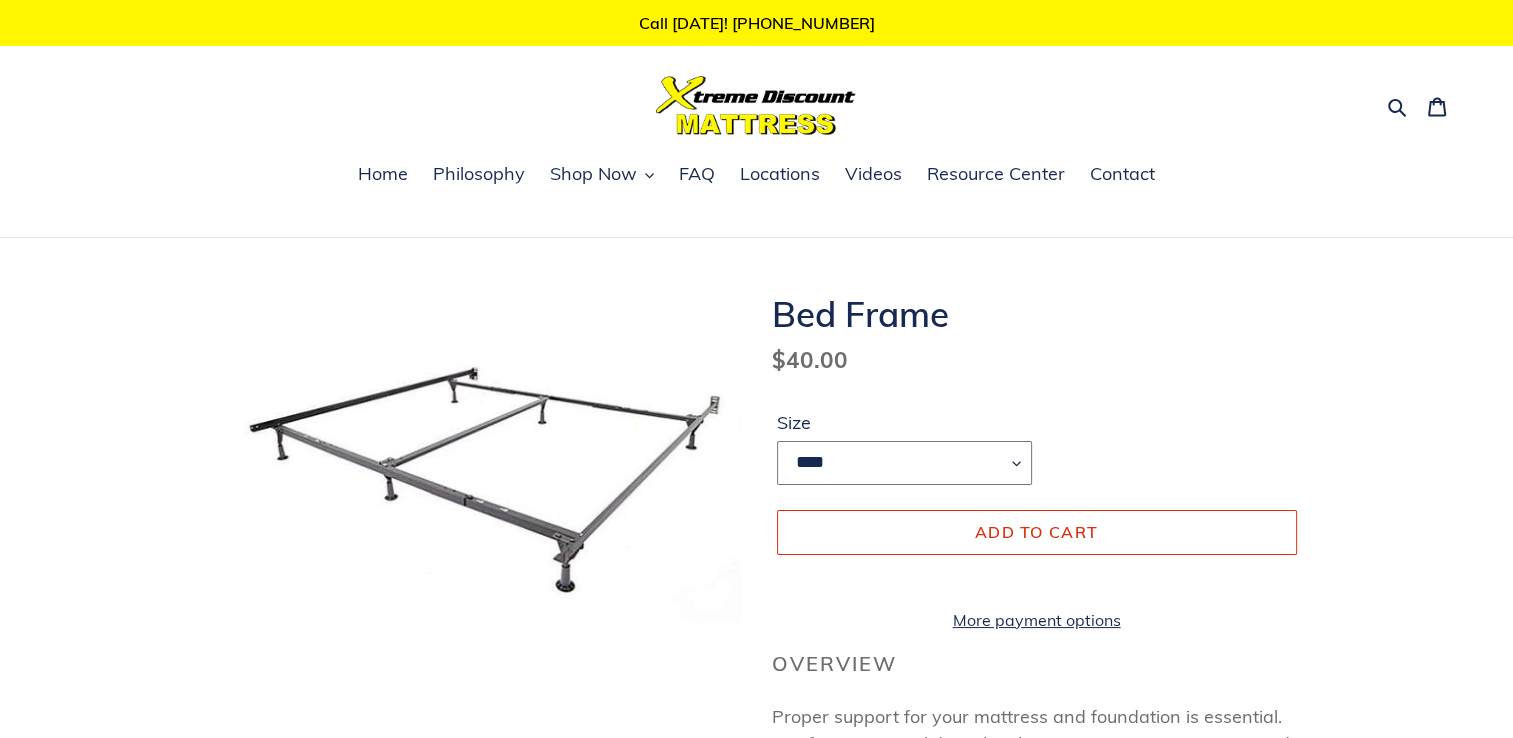 click on "****
****
*****
****" at bounding box center [904, 463] 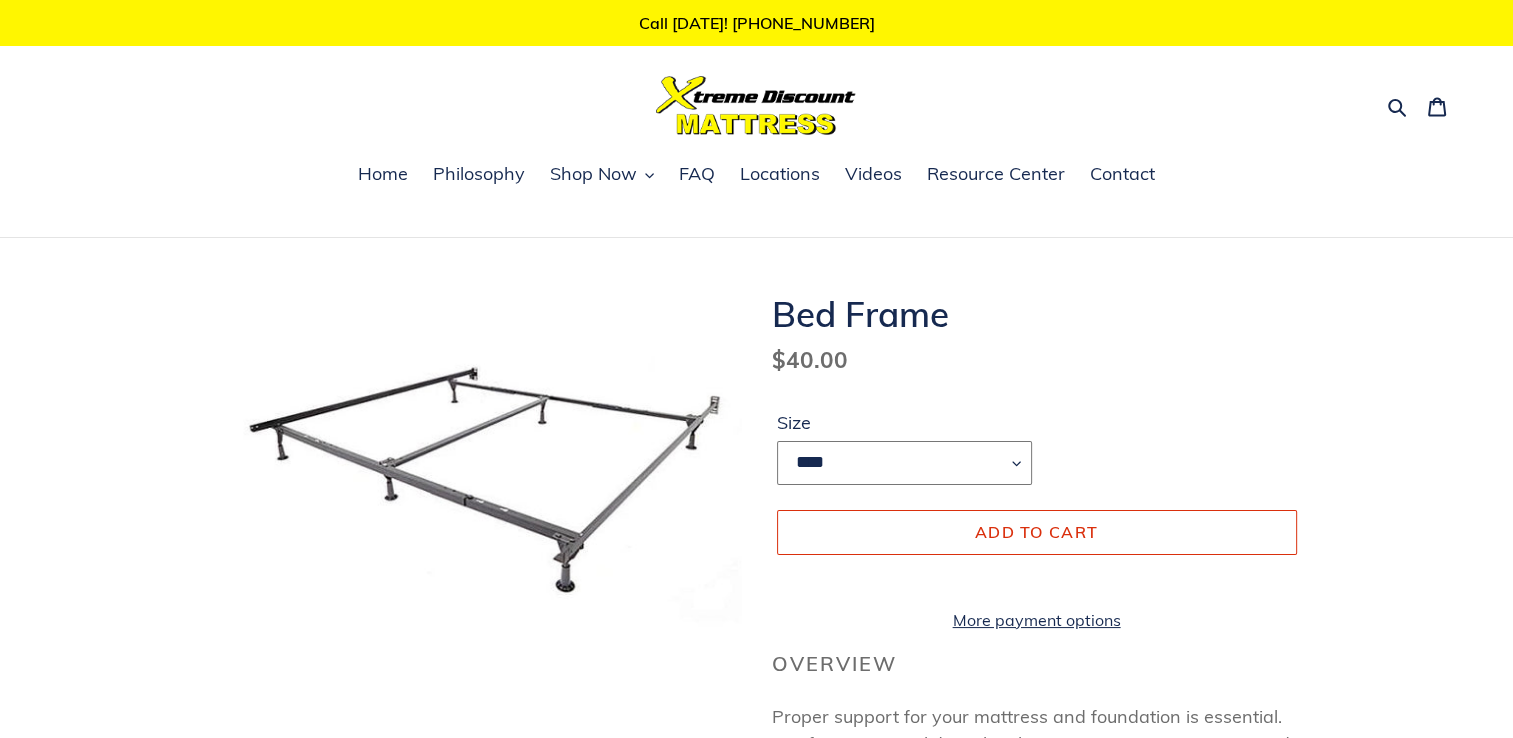 select on "****" 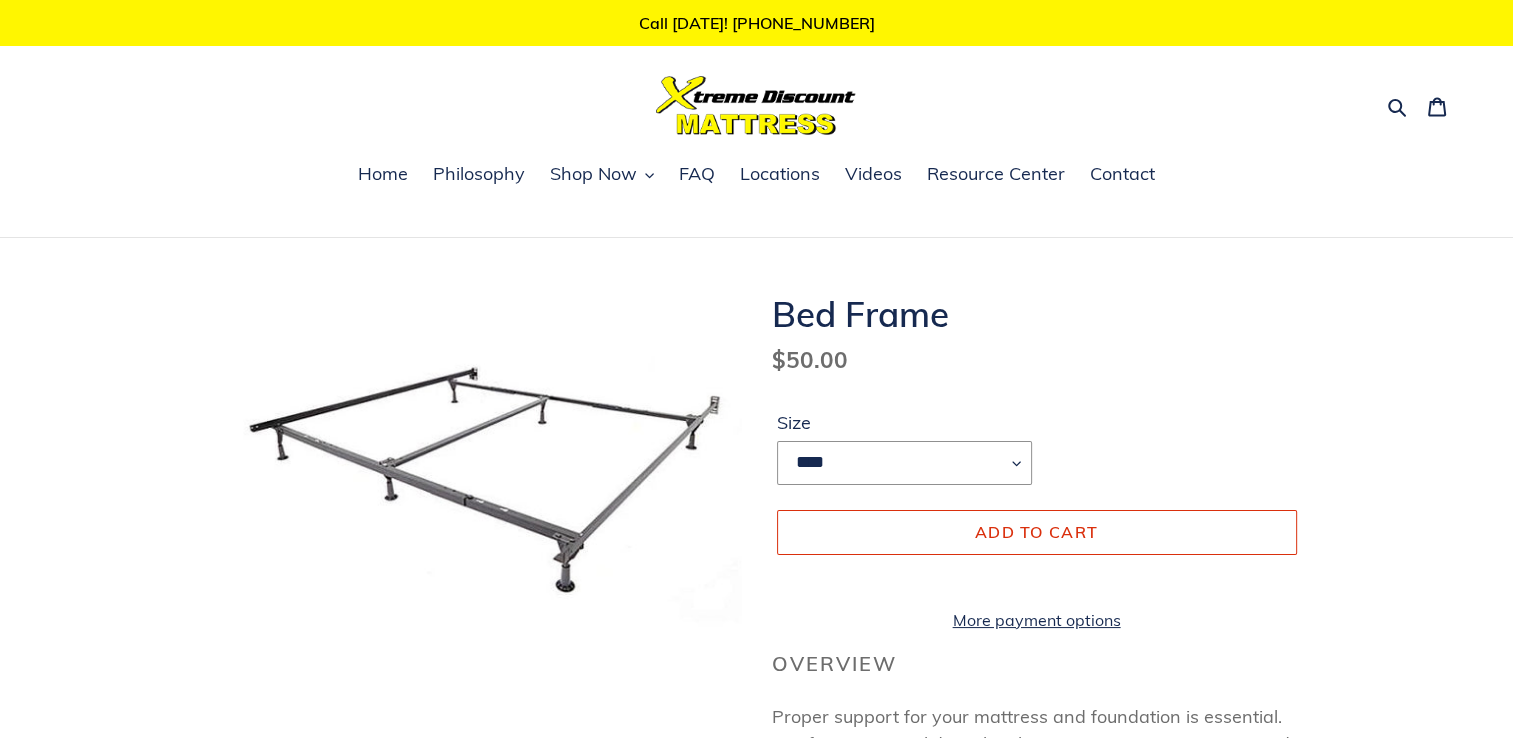 click on "Size
****
****
*****
****" at bounding box center (1037, 452) 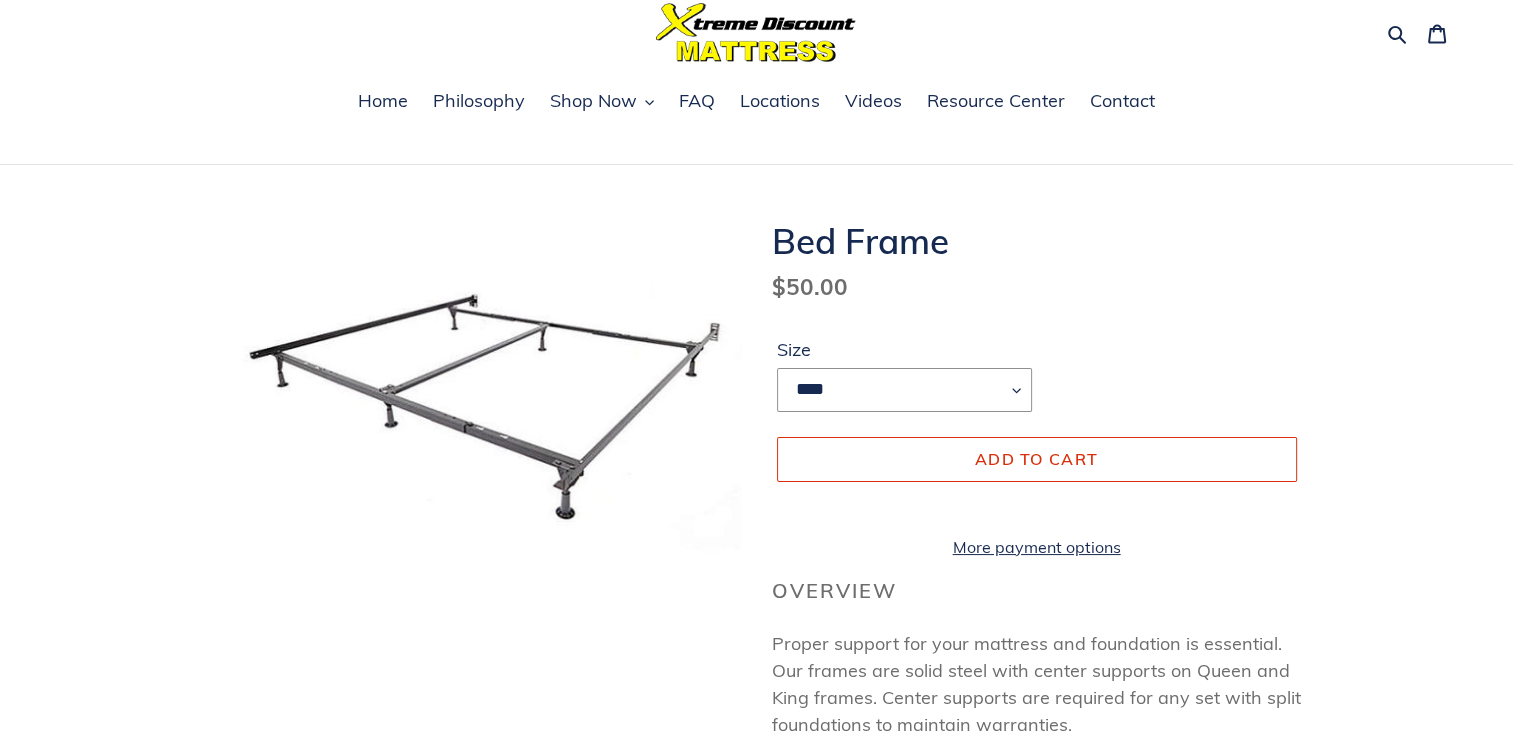 scroll, scrollTop: 57, scrollLeft: 0, axis: vertical 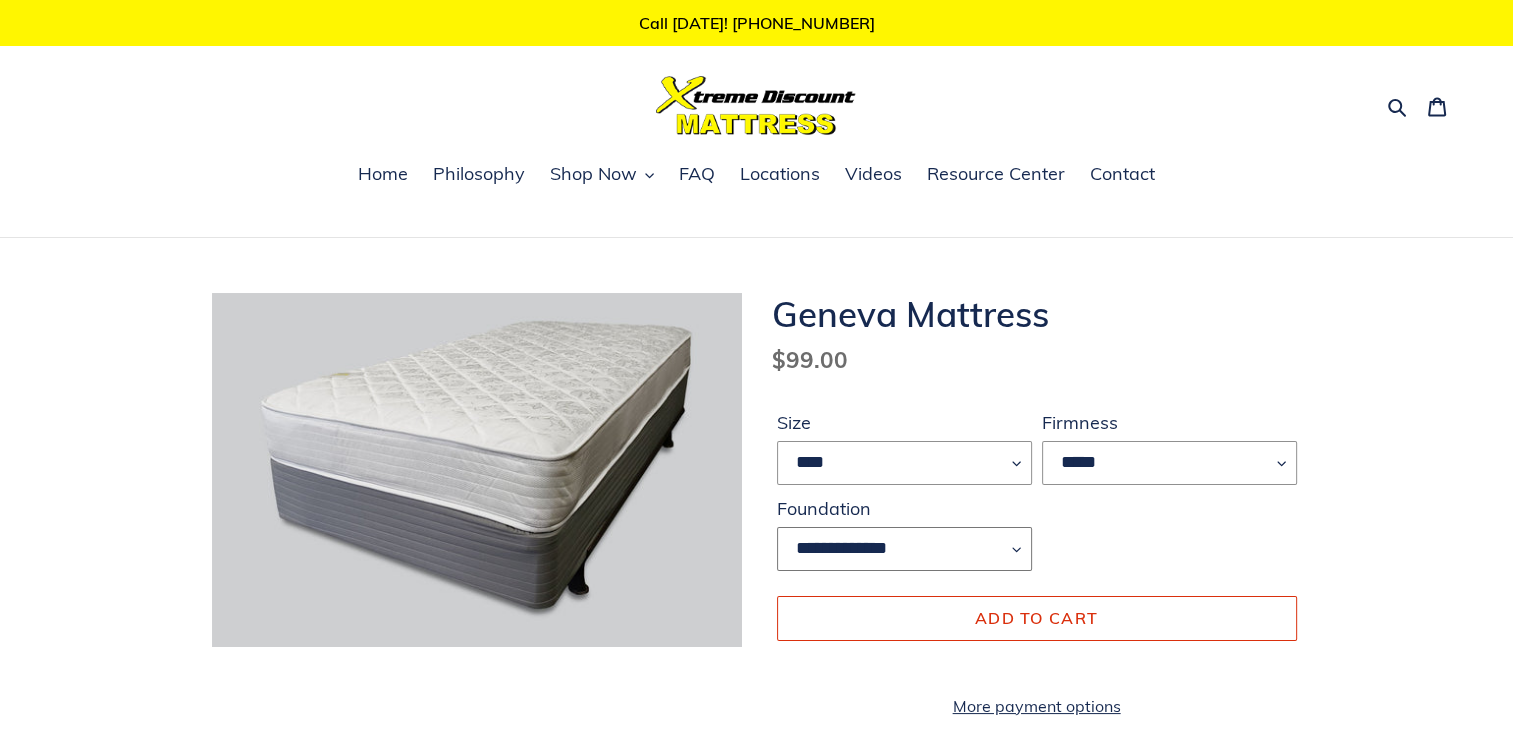 click on "**********" at bounding box center (904, 549) 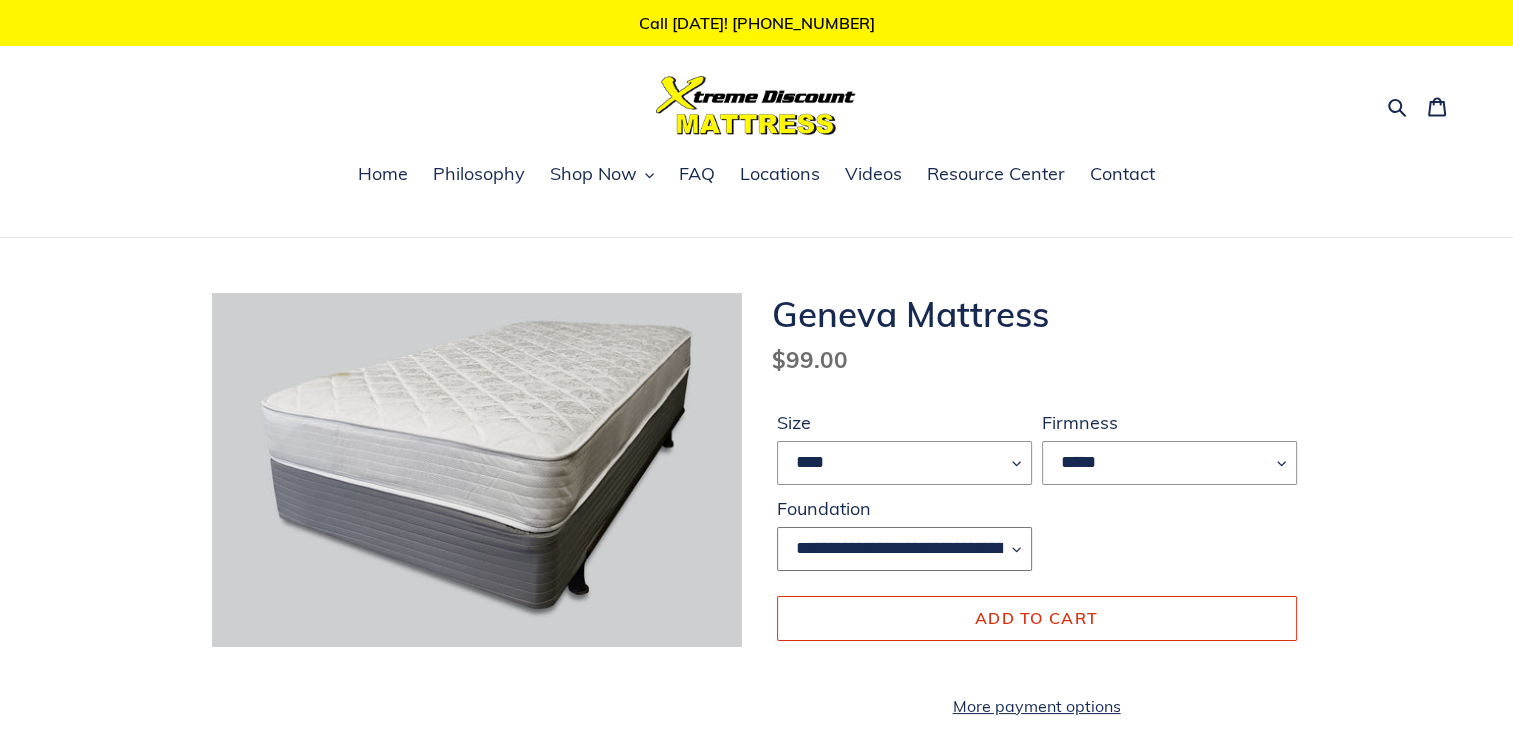 click on "**********" at bounding box center (904, 549) 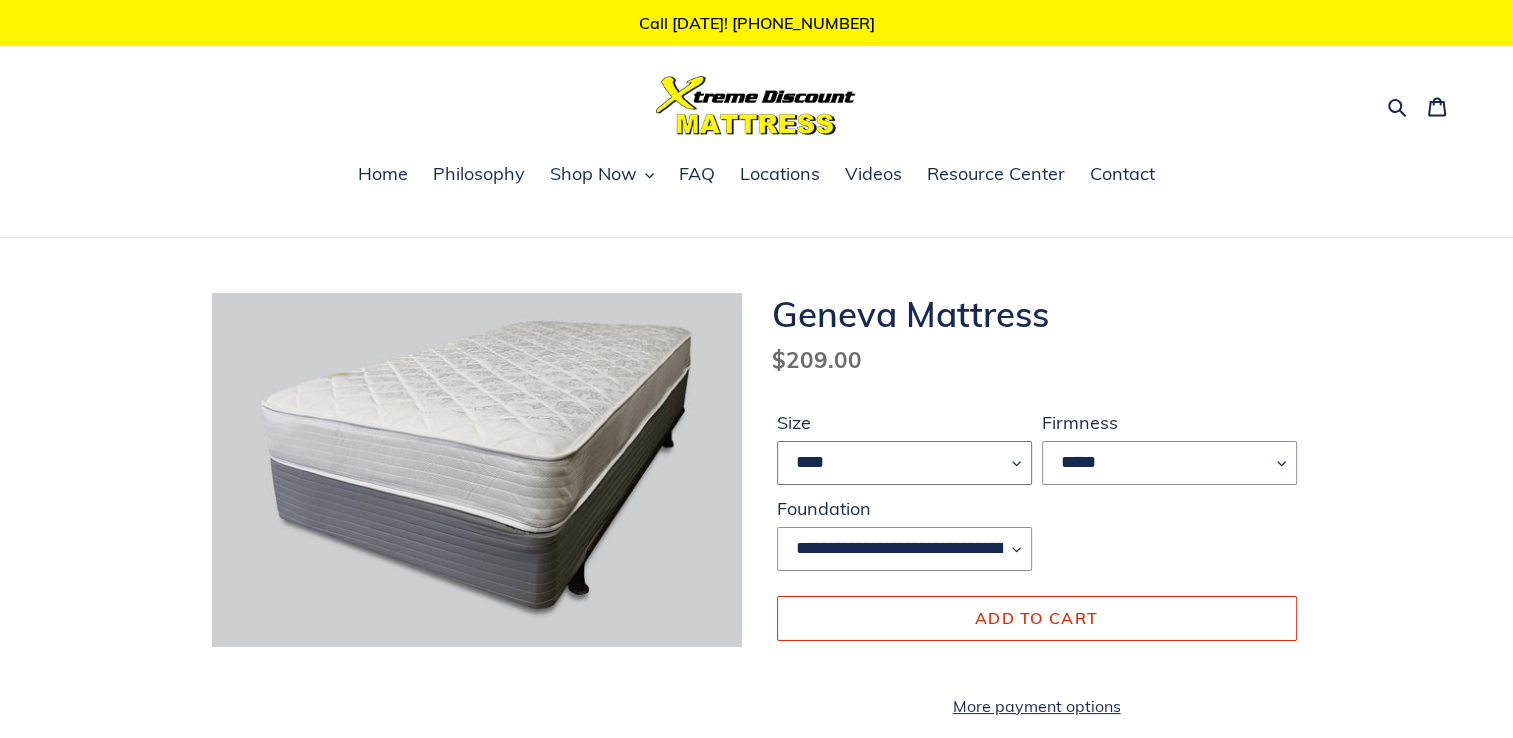 click on "**** **** *****" at bounding box center (904, 463) 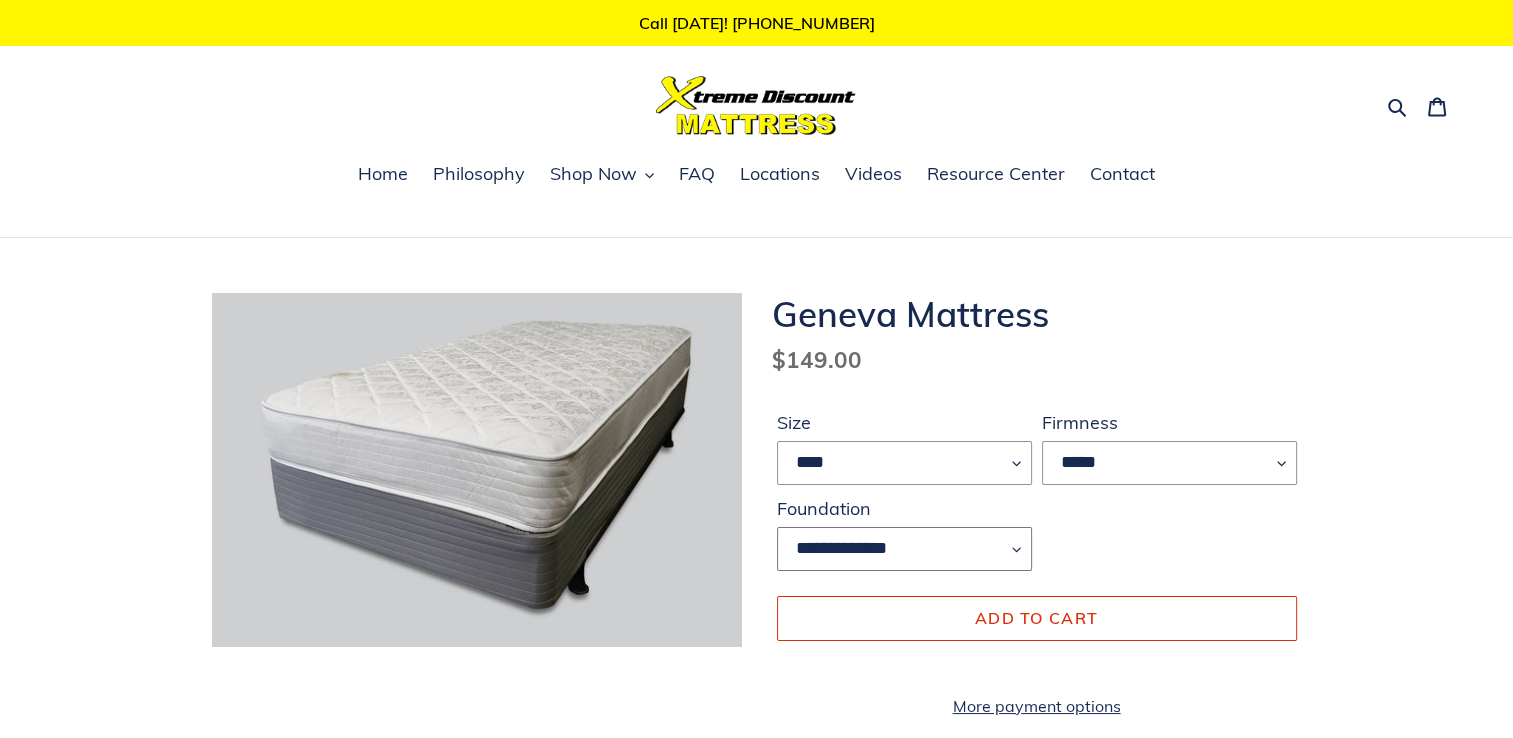 click on "**********" at bounding box center [904, 549] 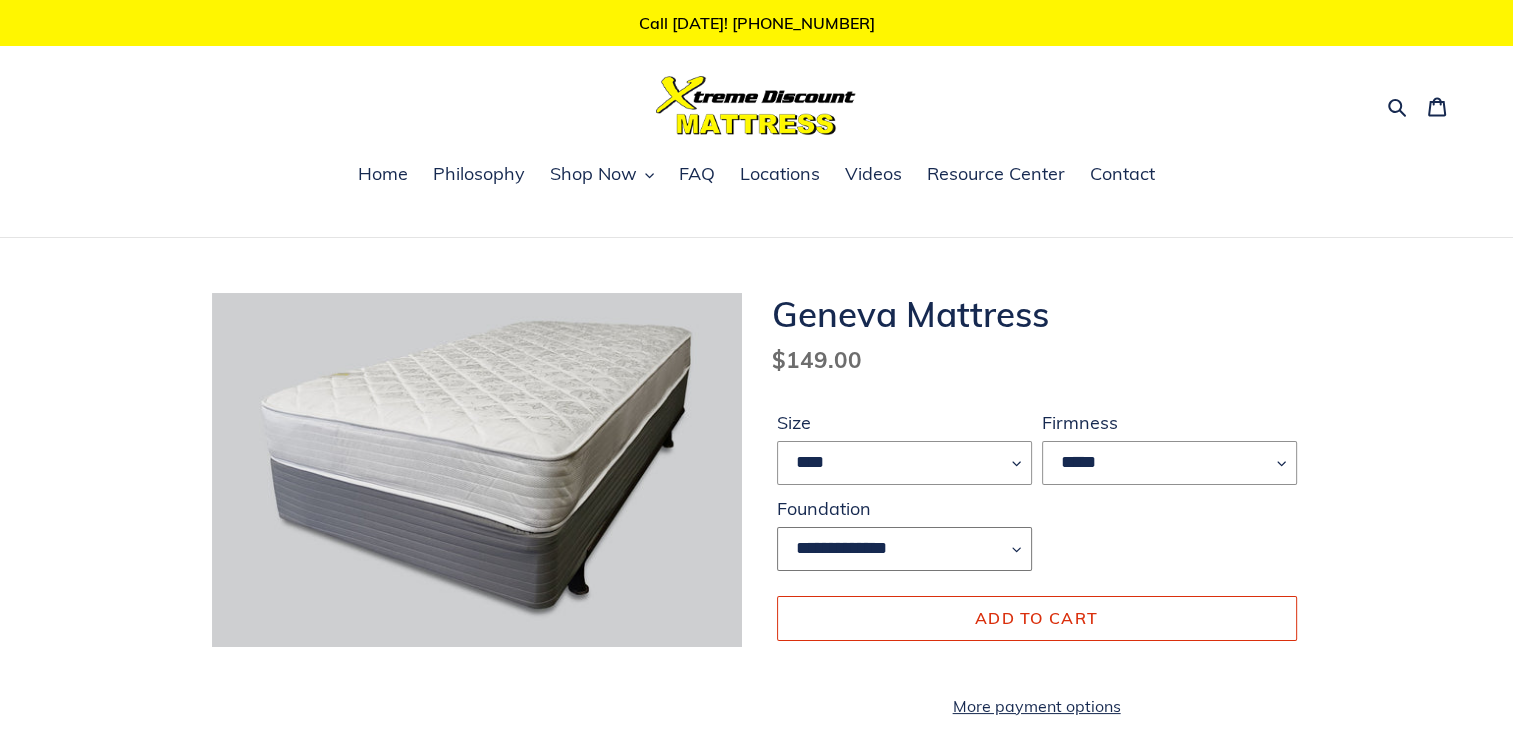 select on "**********" 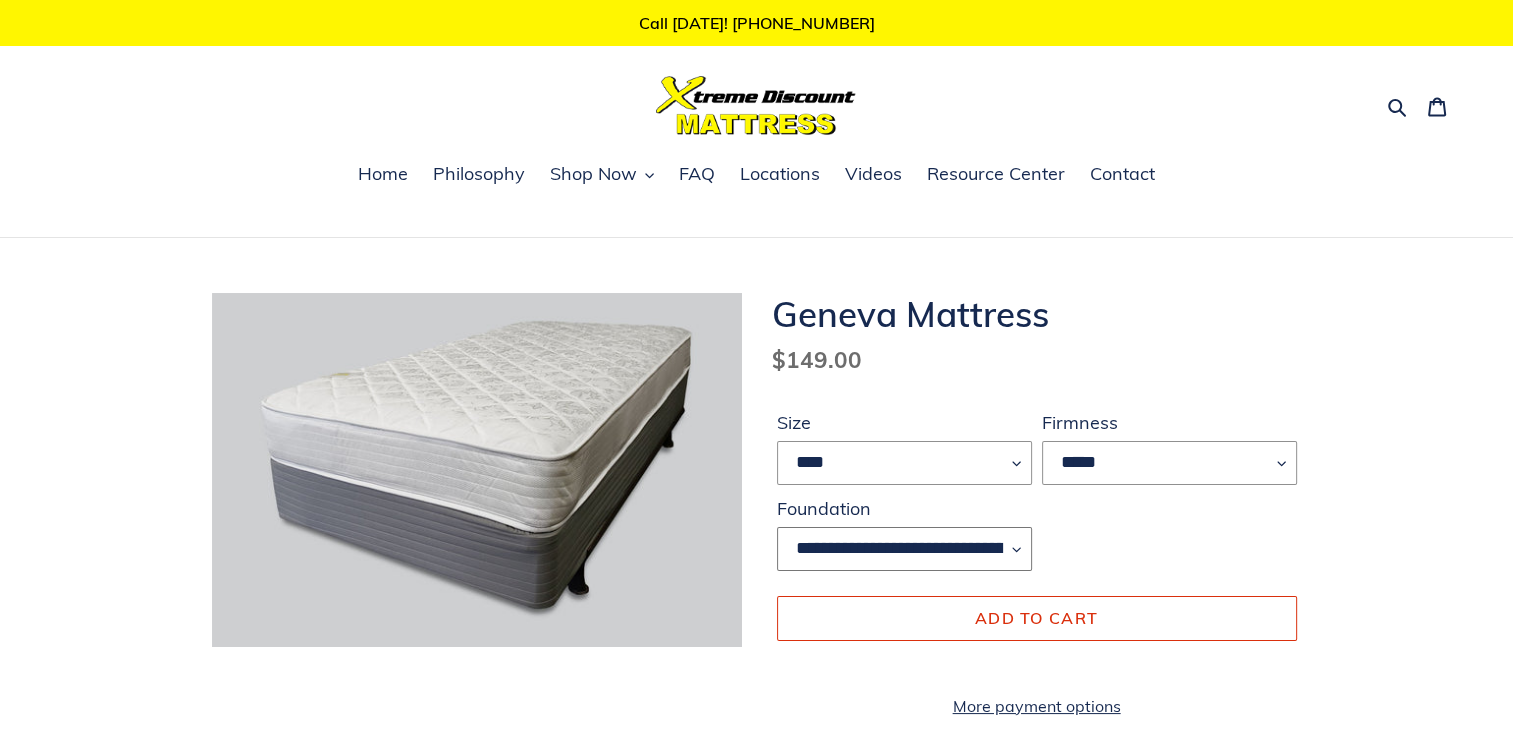 click on "**********" at bounding box center [904, 549] 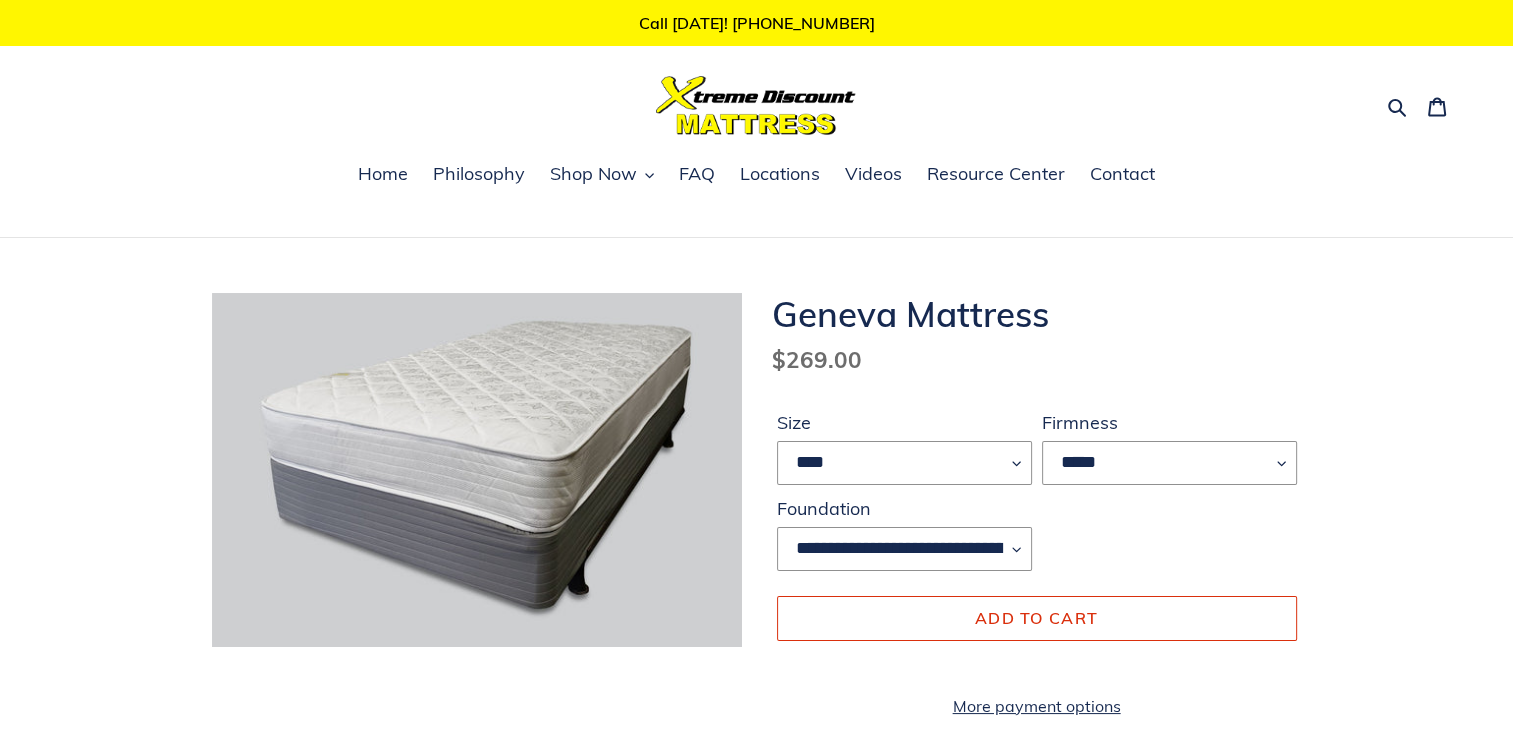 click on "**********" at bounding box center [1037, 557] 